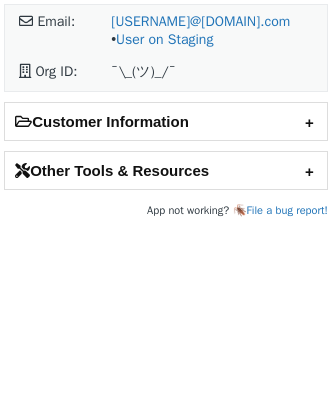 scroll, scrollTop: 0, scrollLeft: 0, axis: both 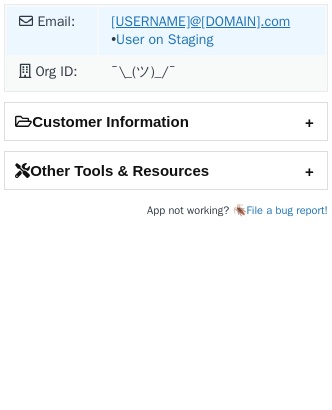 click on "[USERNAME]@[DOMAIN].com" at bounding box center [200, 21] 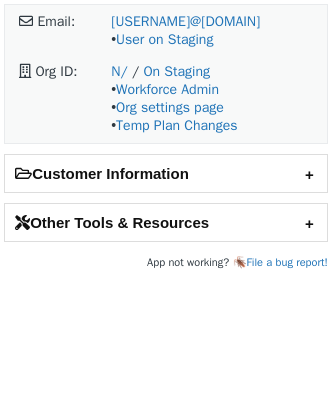 scroll, scrollTop: 0, scrollLeft: 0, axis: both 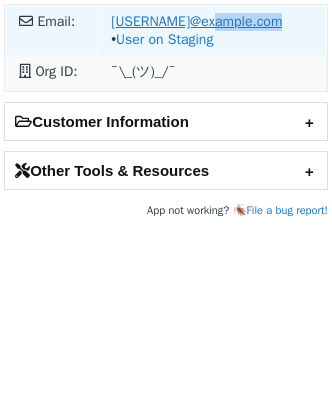 drag, startPoint x: 287, startPoint y: 24, endPoint x: 218, endPoint y: 23, distance: 69.00725 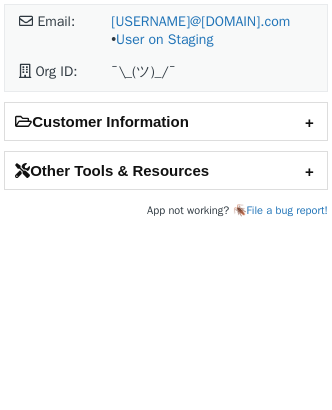 scroll, scrollTop: 0, scrollLeft: 0, axis: both 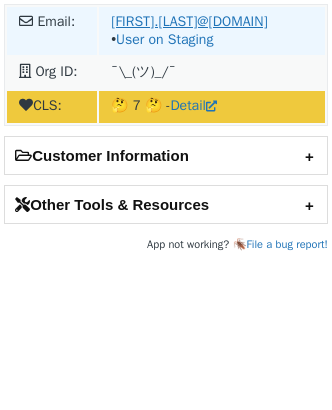 click on "[FIRST].[LAST]@[DOMAIN]" at bounding box center [189, 21] 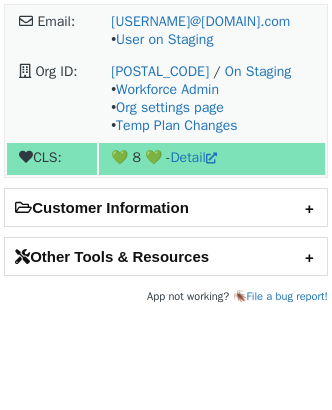 scroll, scrollTop: 0, scrollLeft: 0, axis: both 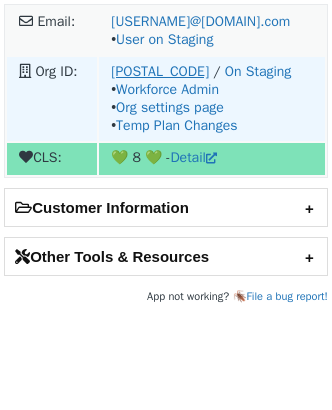 click on "3PN35" at bounding box center (160, 71) 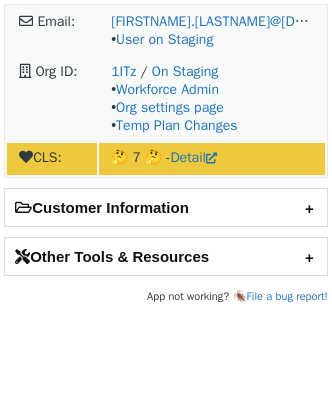 scroll, scrollTop: 0, scrollLeft: 0, axis: both 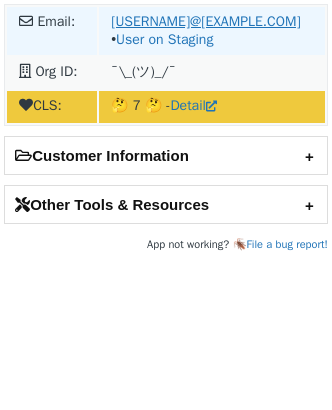 click on "[USERNAME]@example.com" at bounding box center [205, 21] 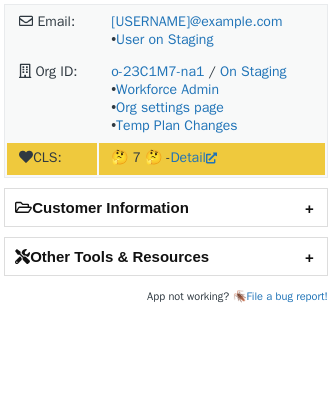 scroll, scrollTop: 0, scrollLeft: 0, axis: both 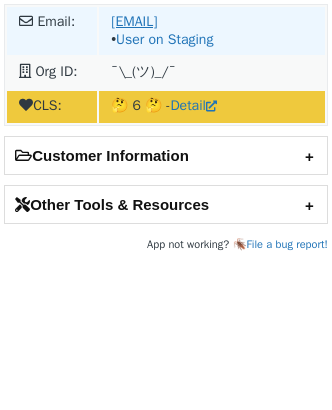 click on "[EMAIL]" at bounding box center (134, 21) 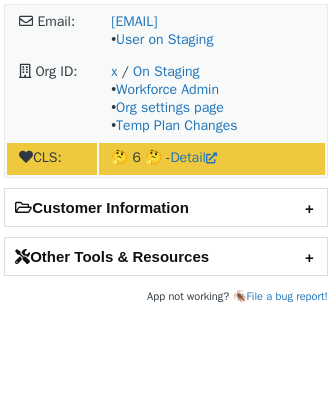 scroll, scrollTop: 0, scrollLeft: 0, axis: both 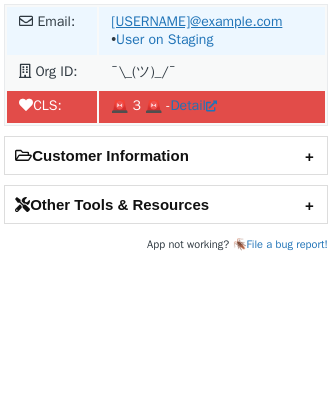click on "[USERNAME]@example.com" at bounding box center (196, 21) 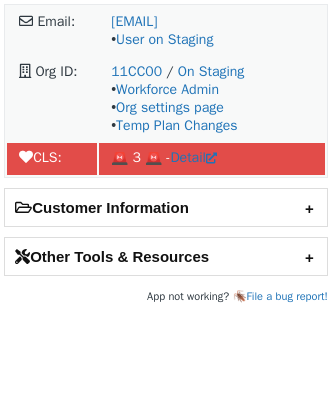 scroll, scrollTop: 0, scrollLeft: 0, axis: both 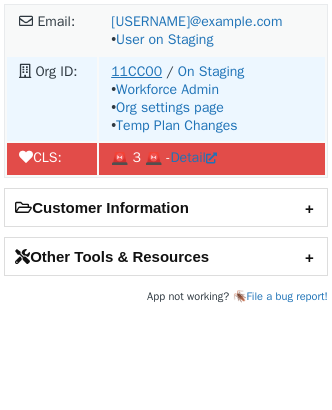click on "11CC00" at bounding box center (136, 71) 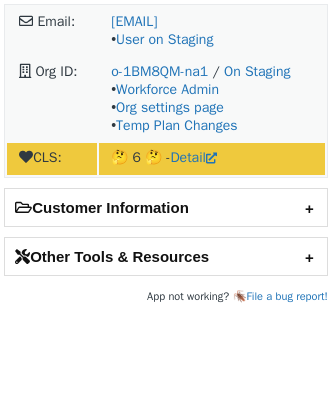 scroll, scrollTop: 0, scrollLeft: 0, axis: both 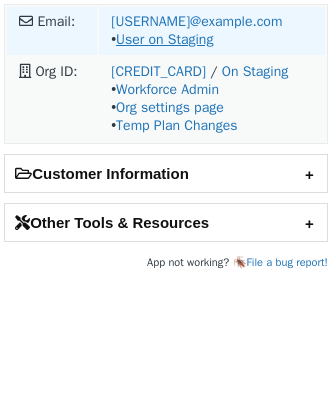 click on "User on Staging" at bounding box center [164, 39] 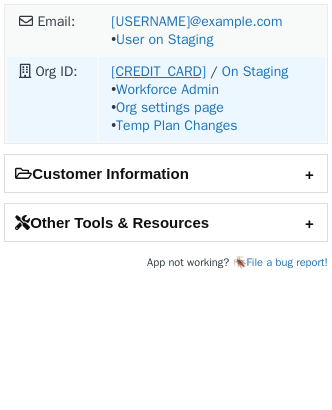 click on "CR69K" at bounding box center [158, 71] 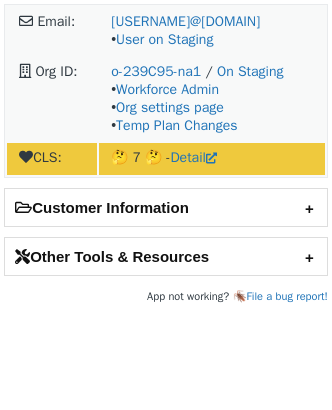 scroll, scrollTop: 0, scrollLeft: 0, axis: both 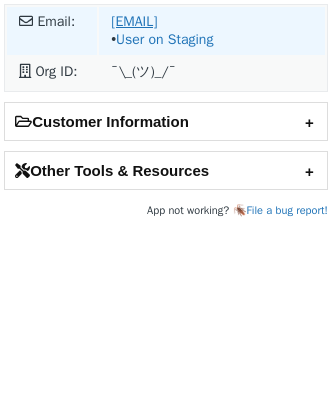 click on "[EMAIL]" at bounding box center (134, 21) 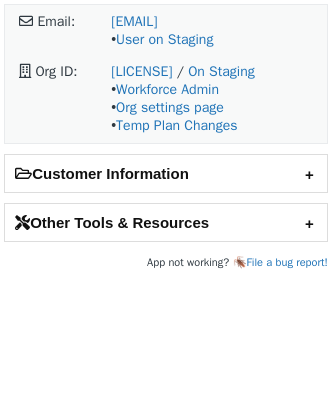 scroll, scrollTop: 0, scrollLeft: 0, axis: both 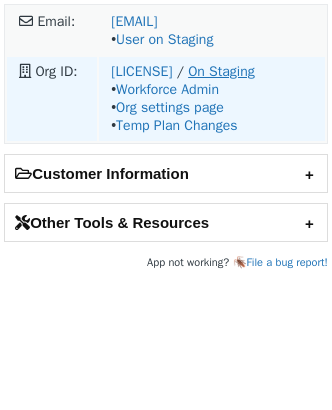 click on "On Staging" at bounding box center (221, 71) 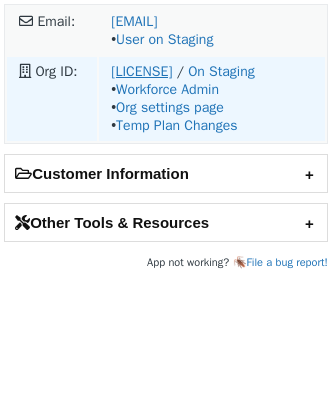 click on "[LICENSE]" at bounding box center (141, 71) 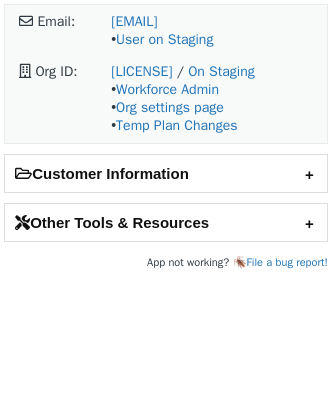 scroll, scrollTop: 0, scrollLeft: 0, axis: both 